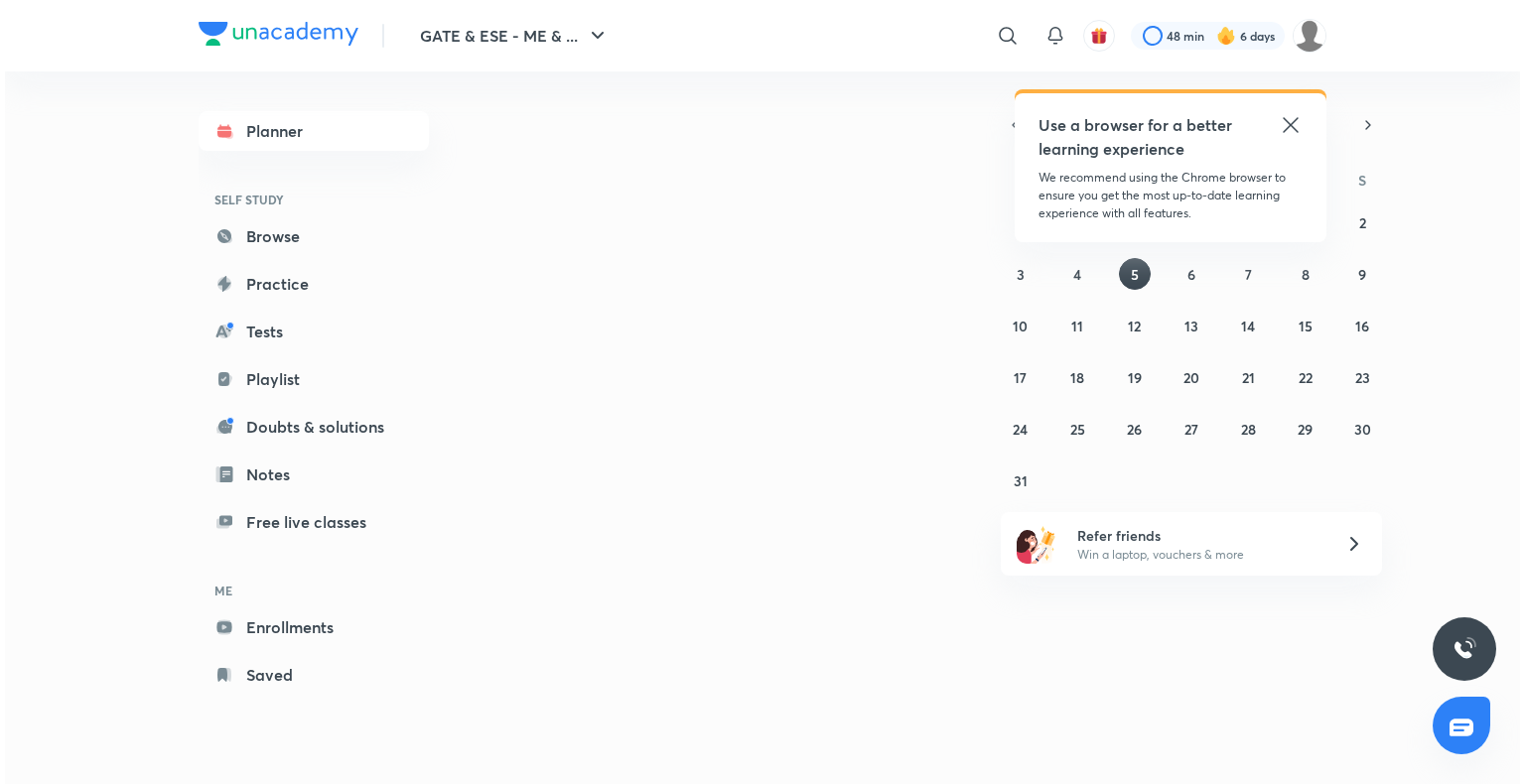 scroll, scrollTop: 0, scrollLeft: 0, axis: both 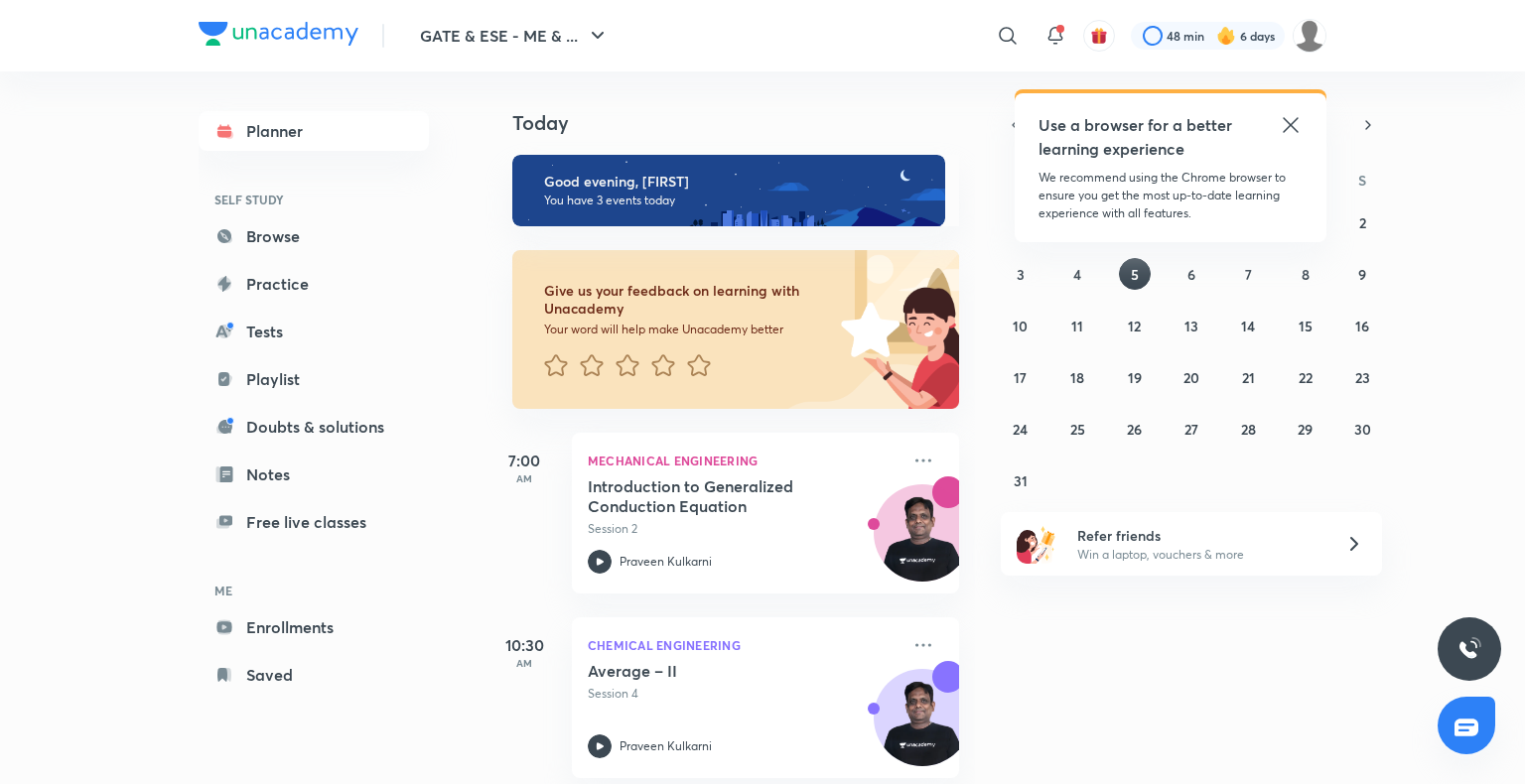 click 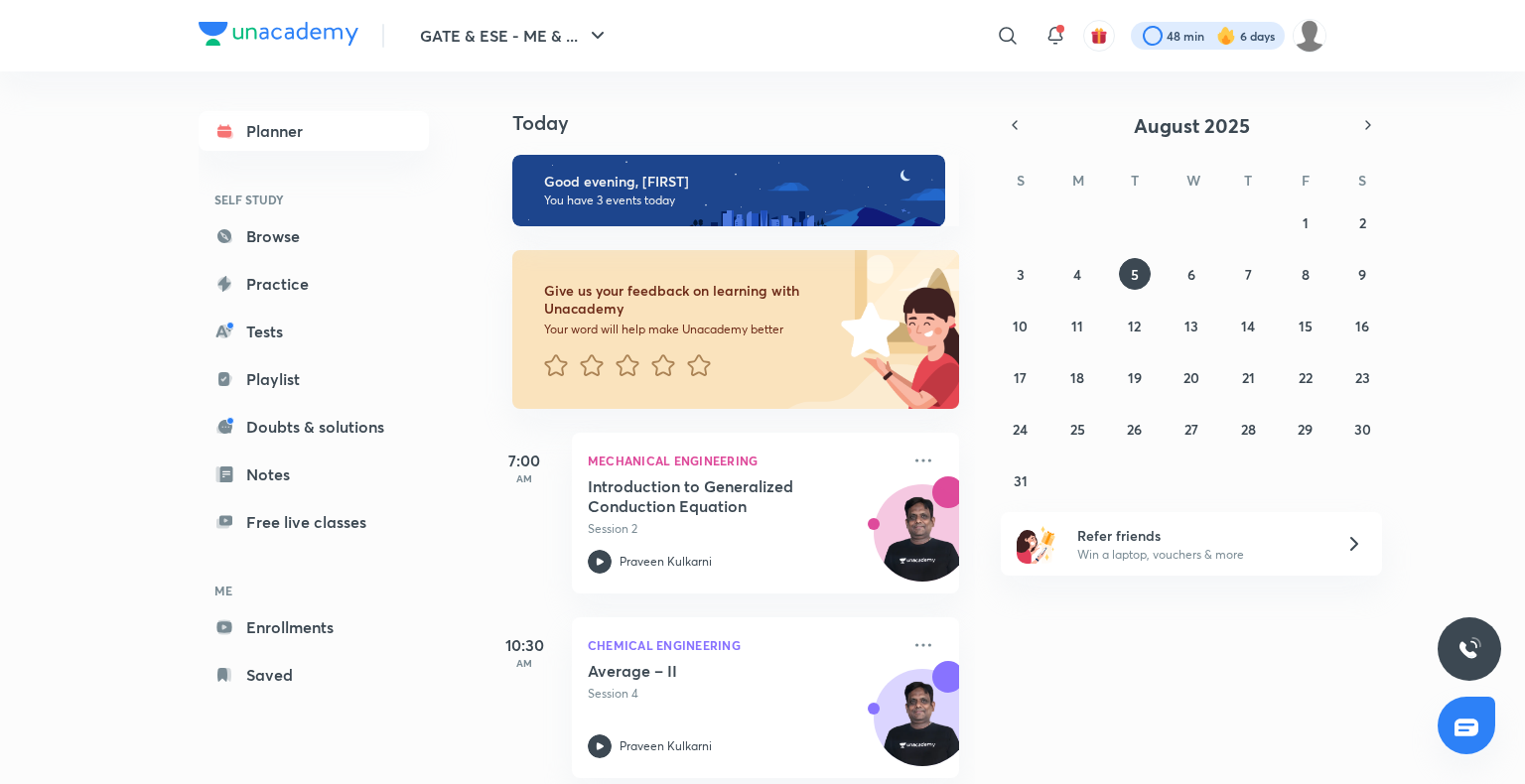 click at bounding box center [1207, 36] 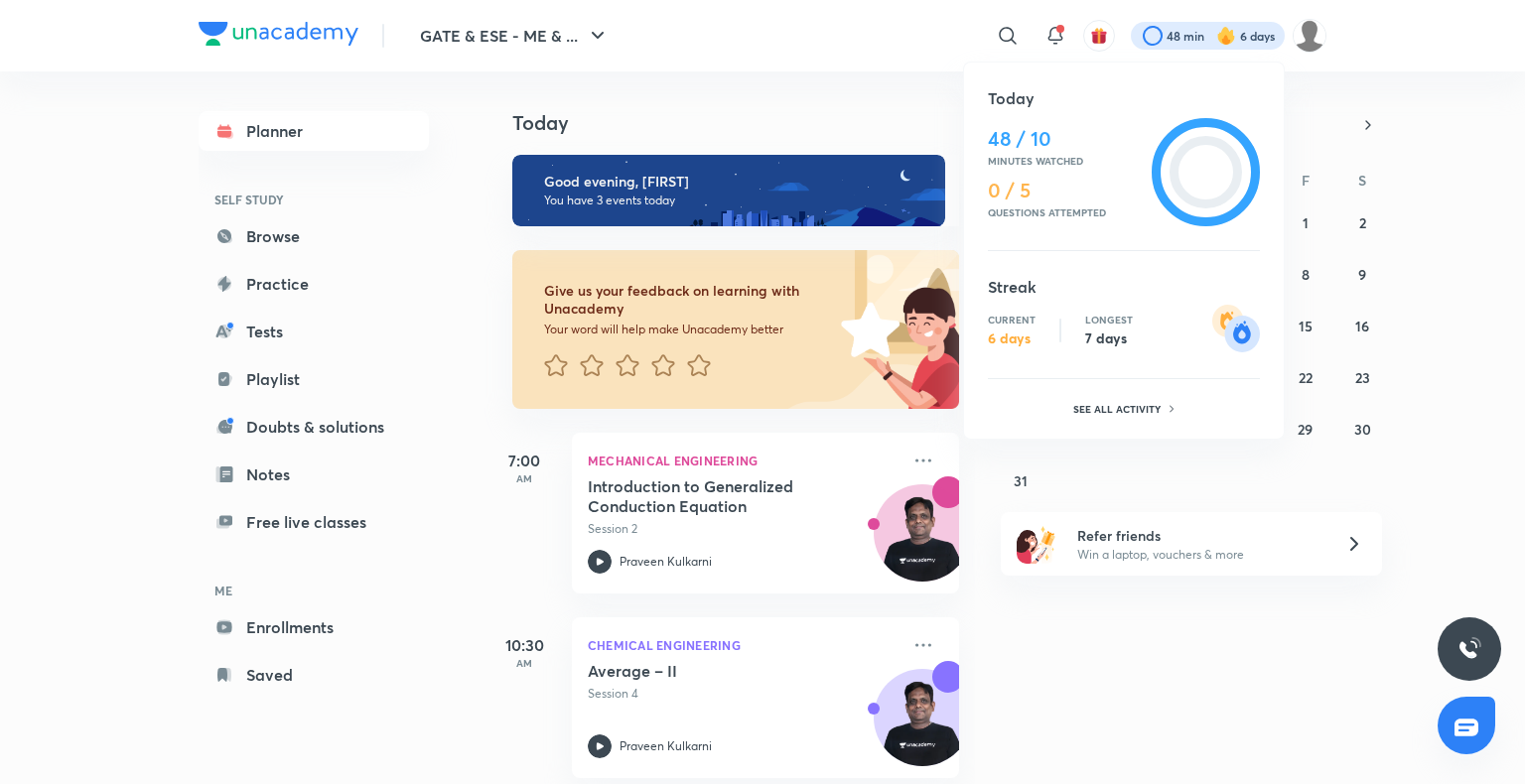 click at bounding box center (762, 392) 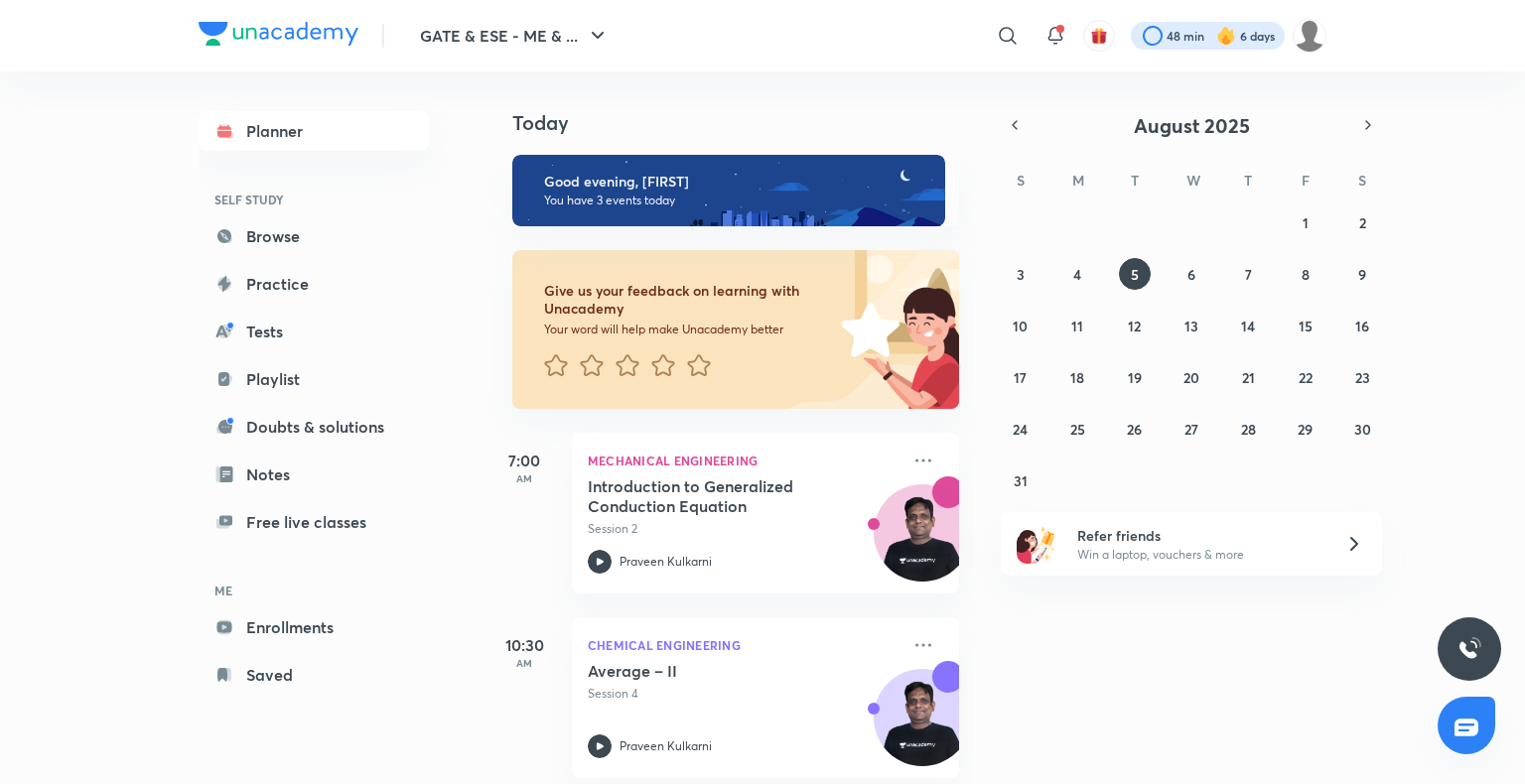 click at bounding box center (1207, 36) 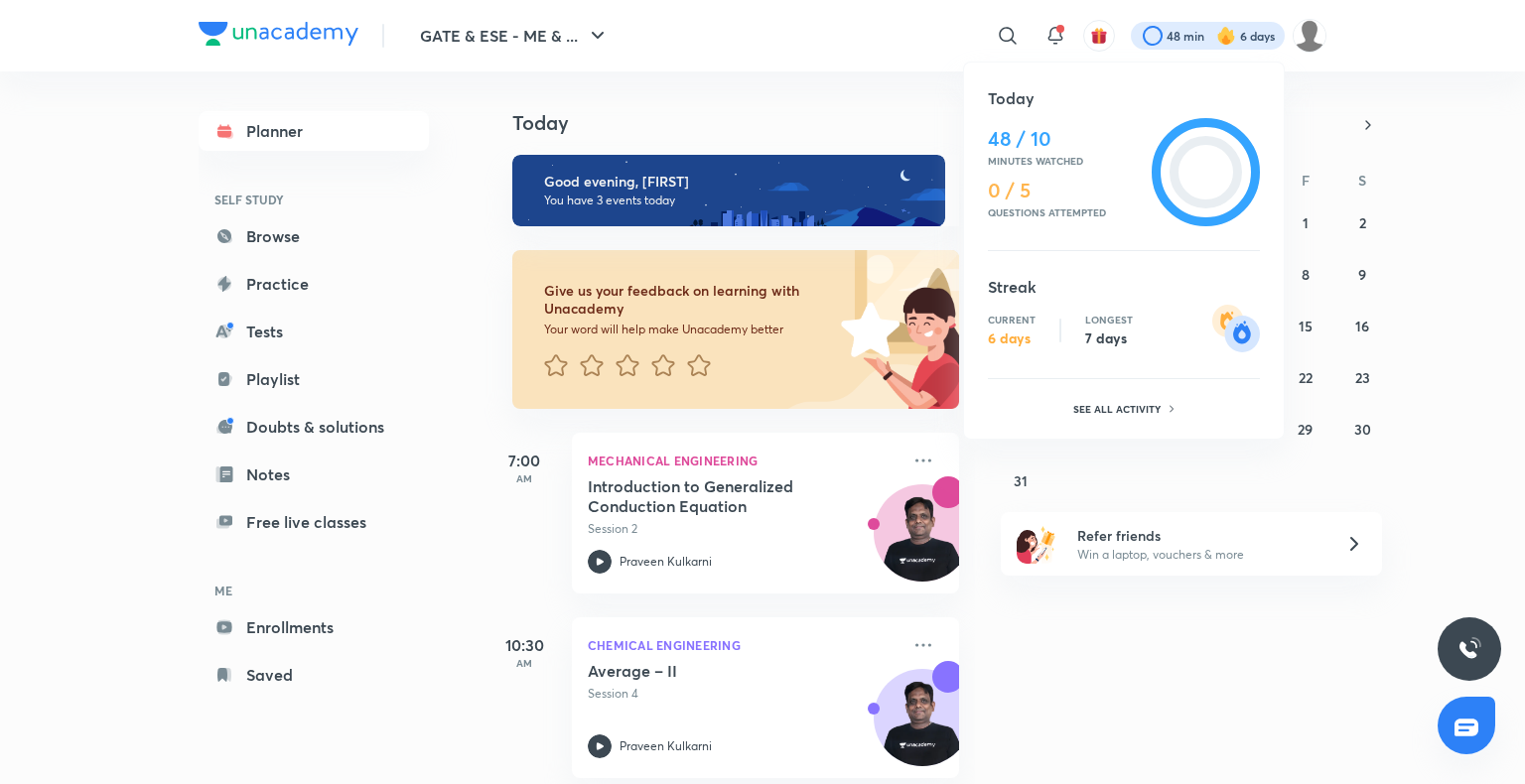 click at bounding box center (762, 392) 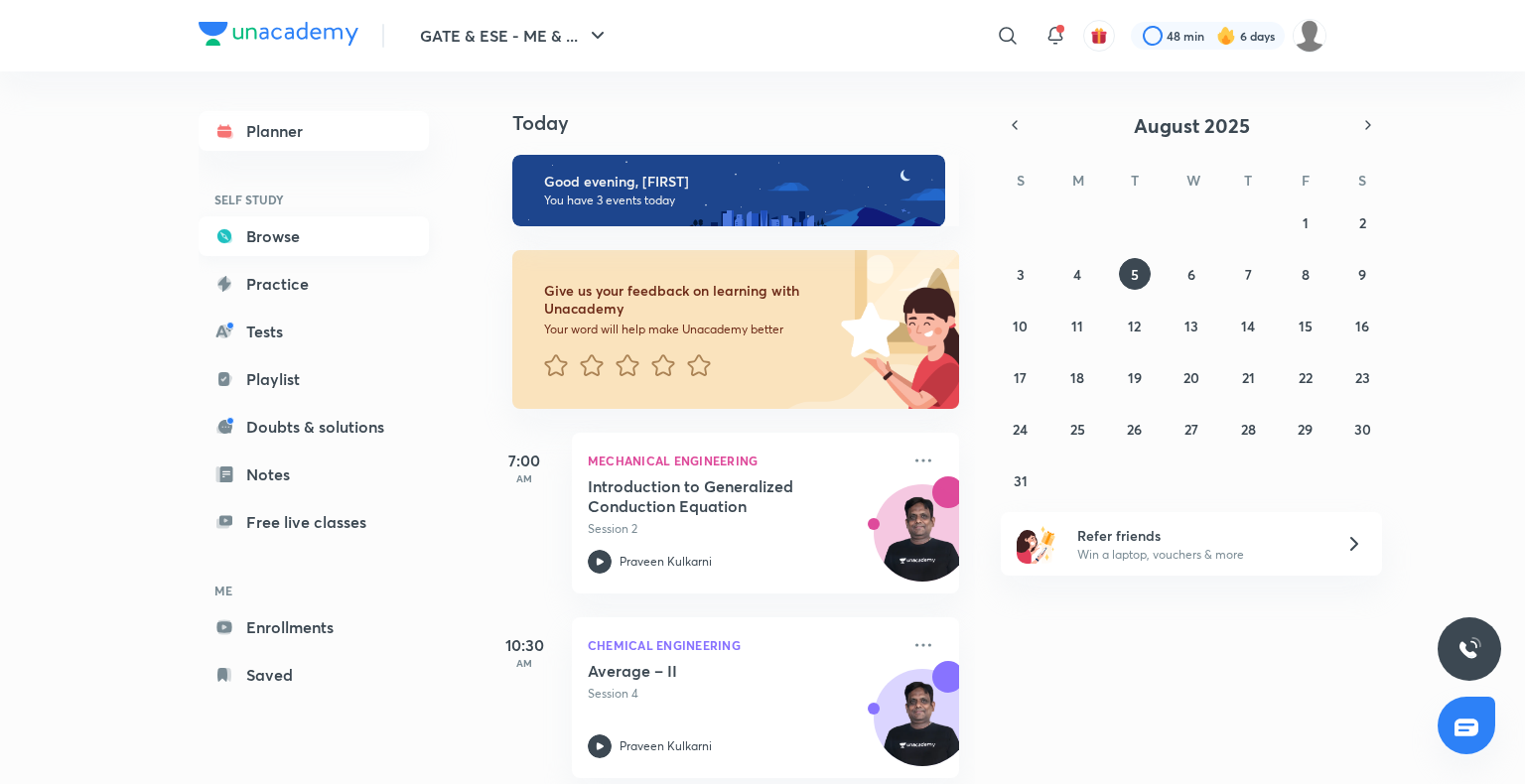 click on "Browse" at bounding box center [314, 236] 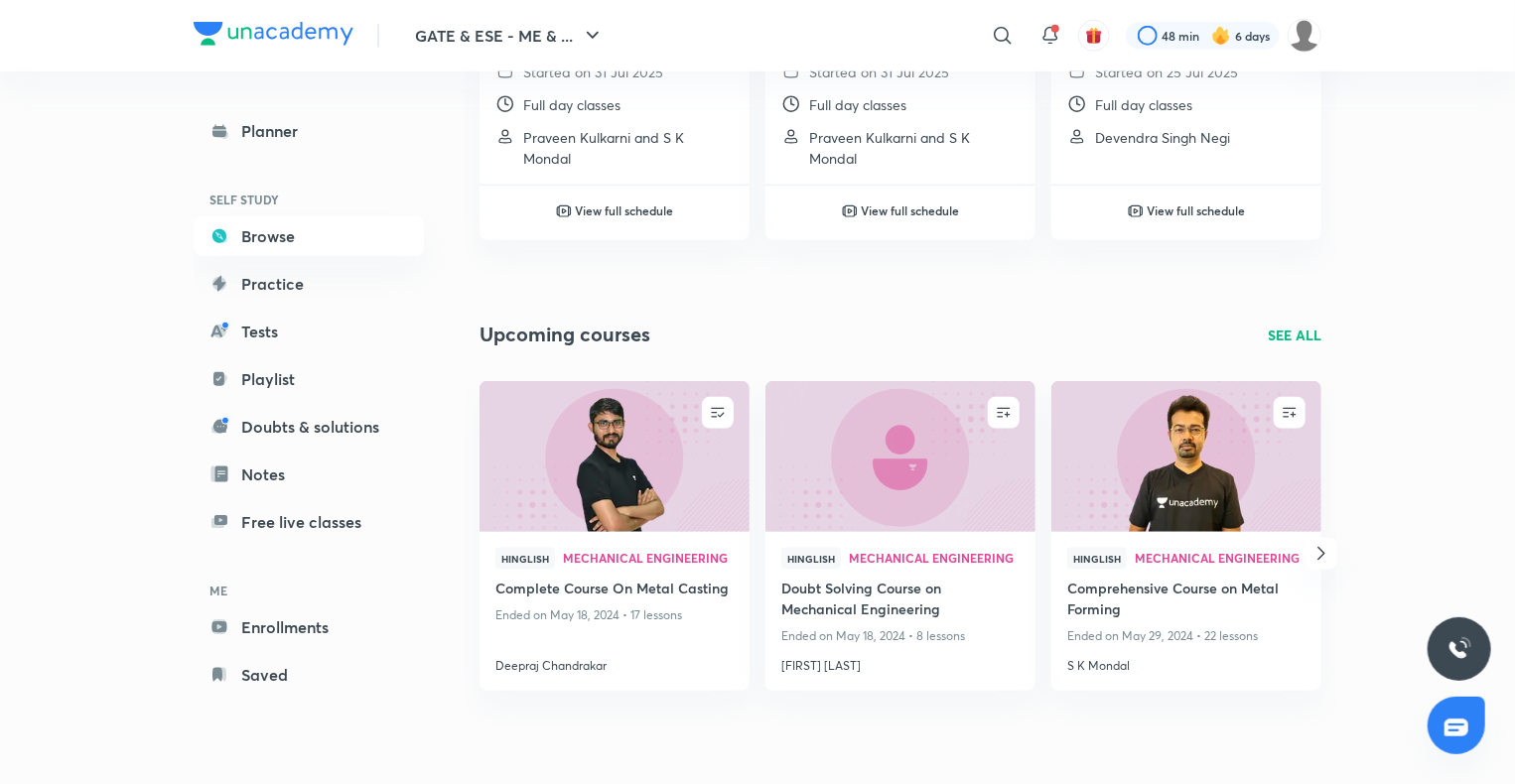 scroll, scrollTop: 1147, scrollLeft: 0, axis: vertical 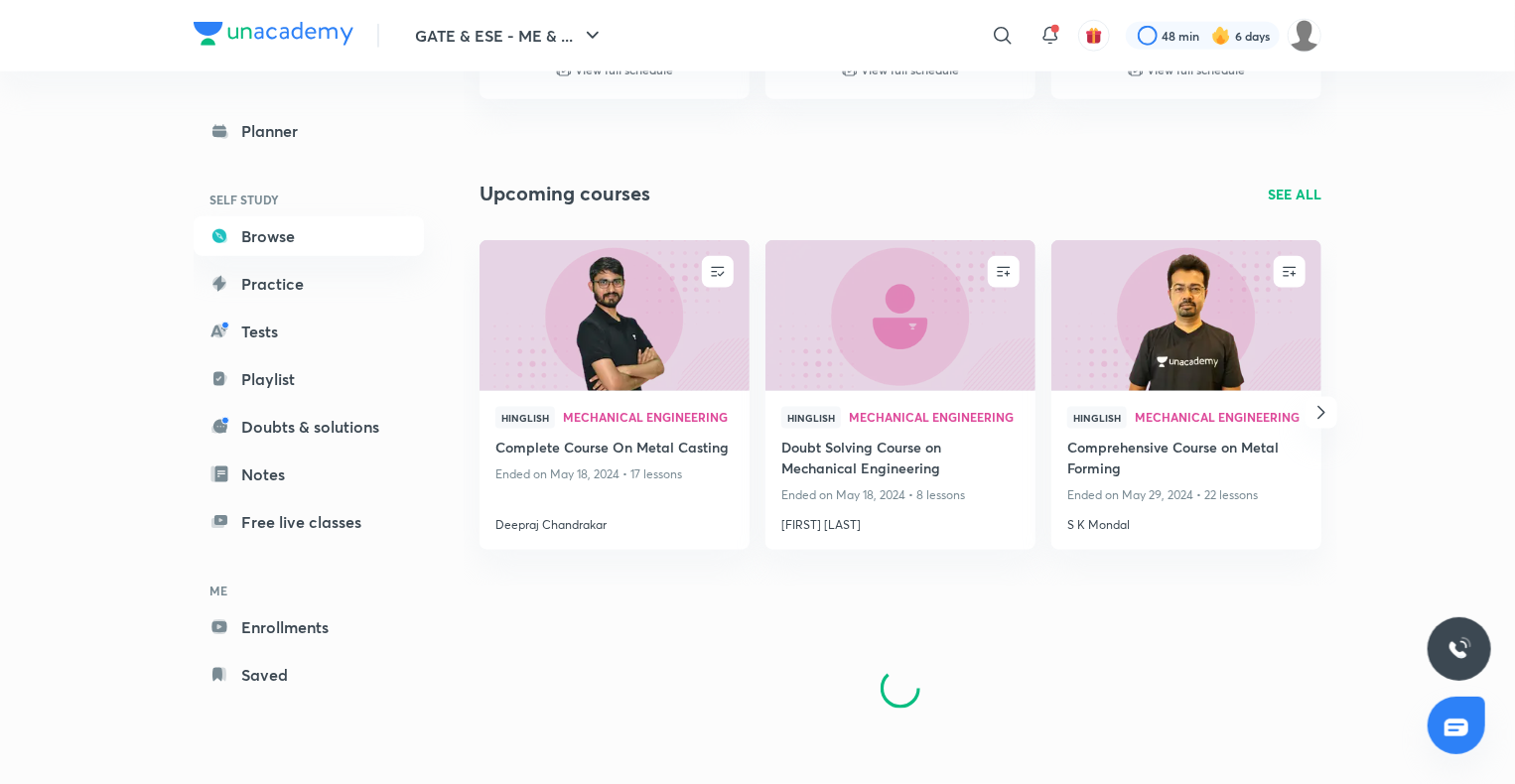 click on "SEE ALL" at bounding box center [1295, 194] 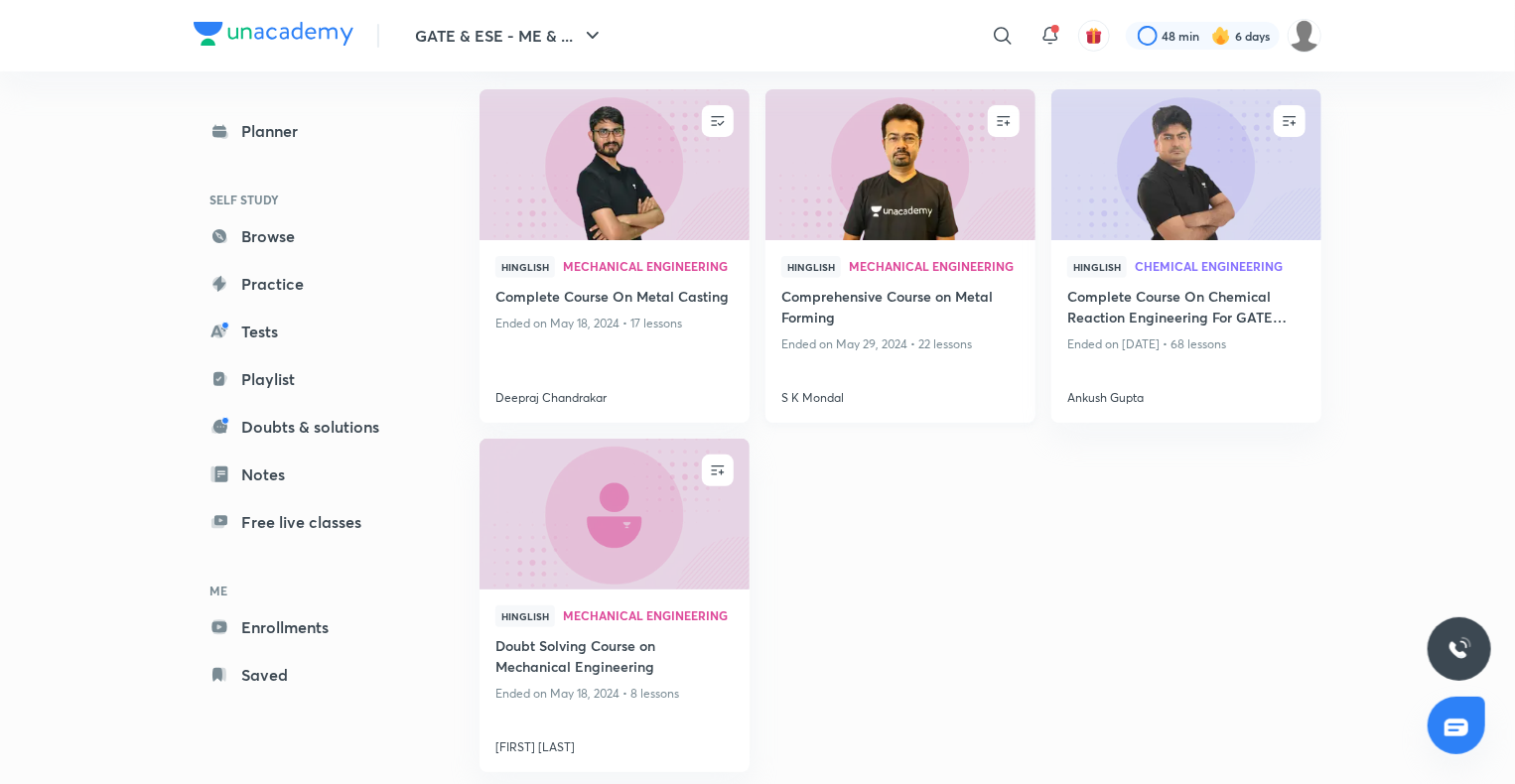 scroll, scrollTop: 0, scrollLeft: 0, axis: both 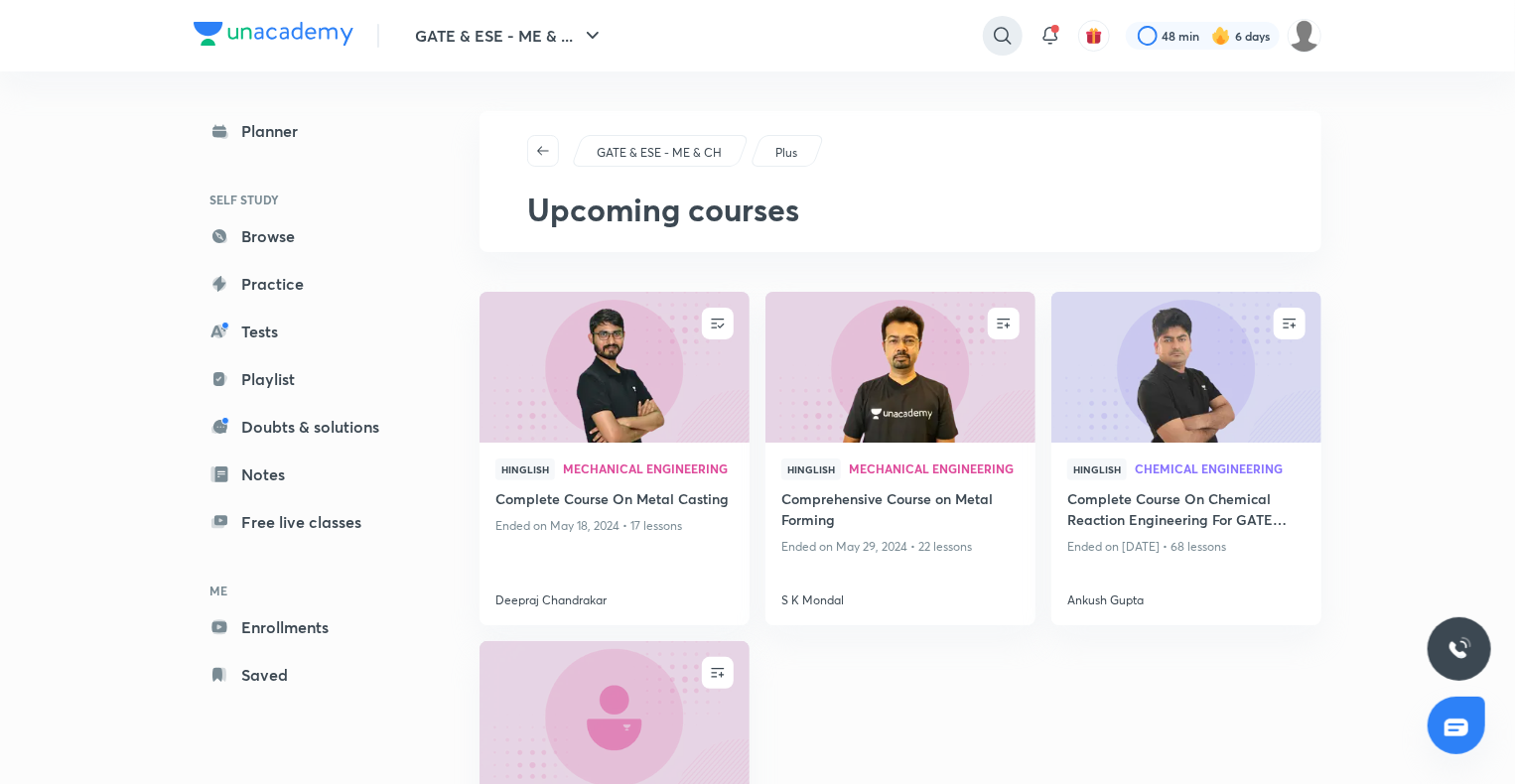 click 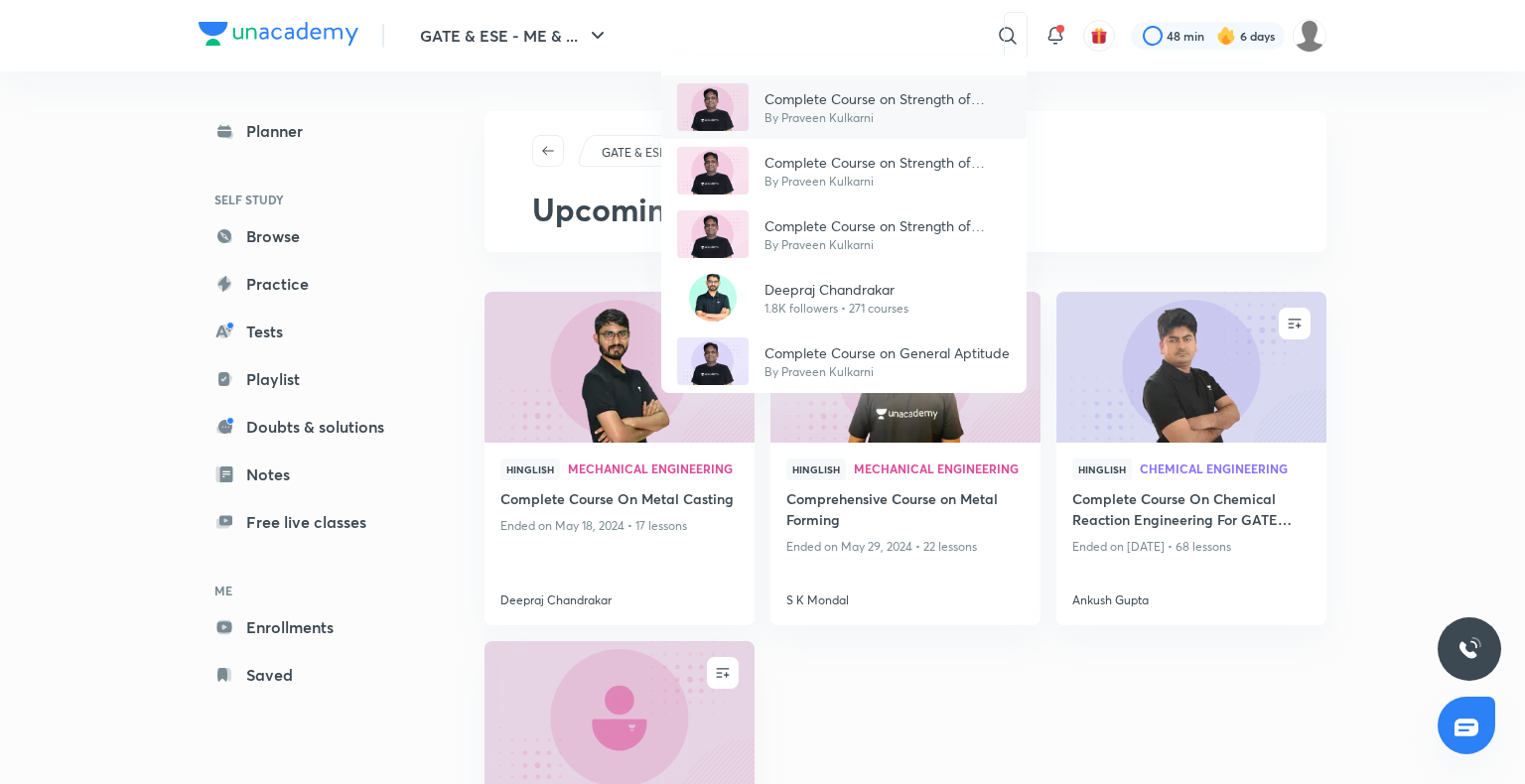 click on "By Praveen Kulkarni" at bounding box center [888, 118] 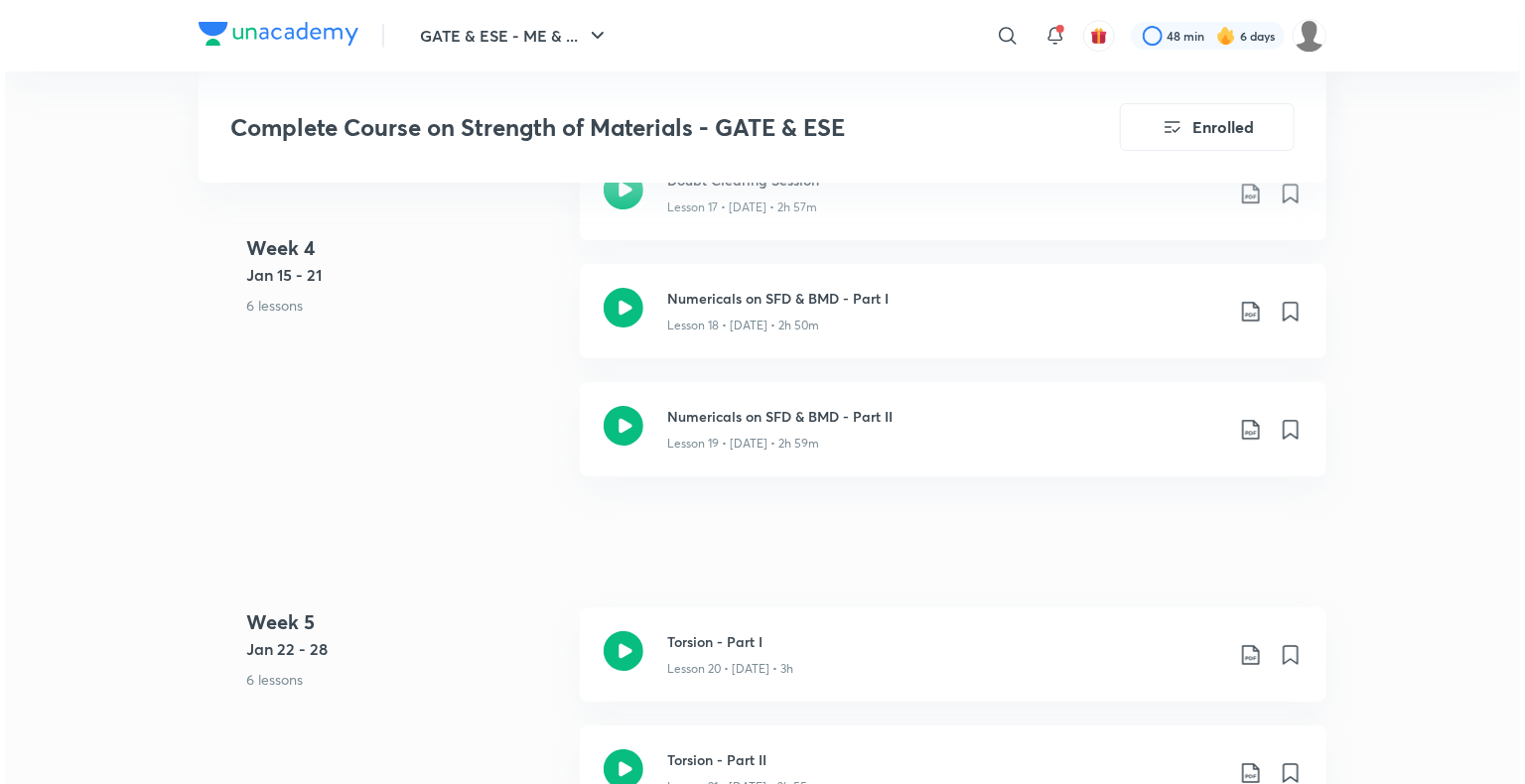 scroll, scrollTop: 3437, scrollLeft: 0, axis: vertical 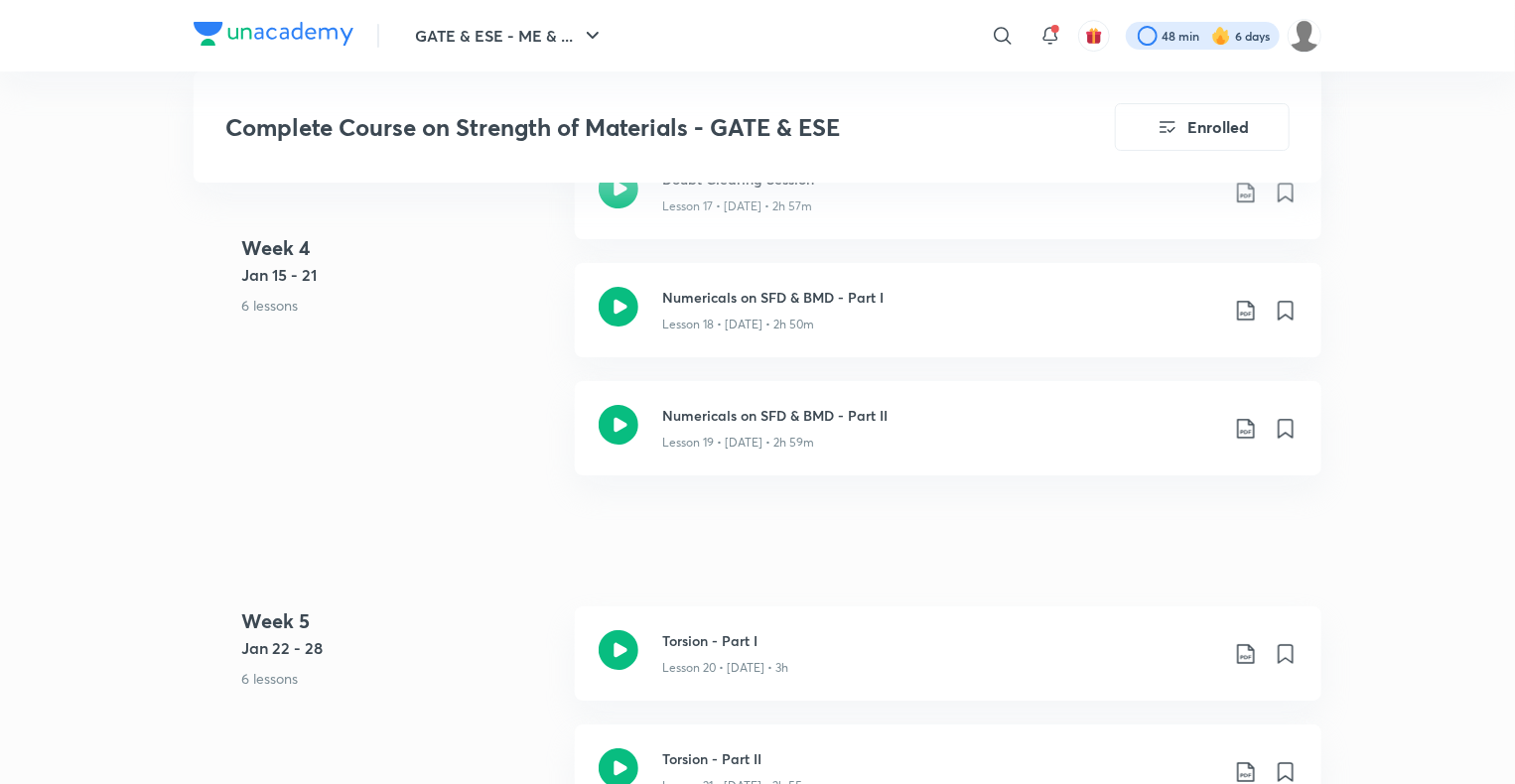 click at bounding box center [1202, 36] 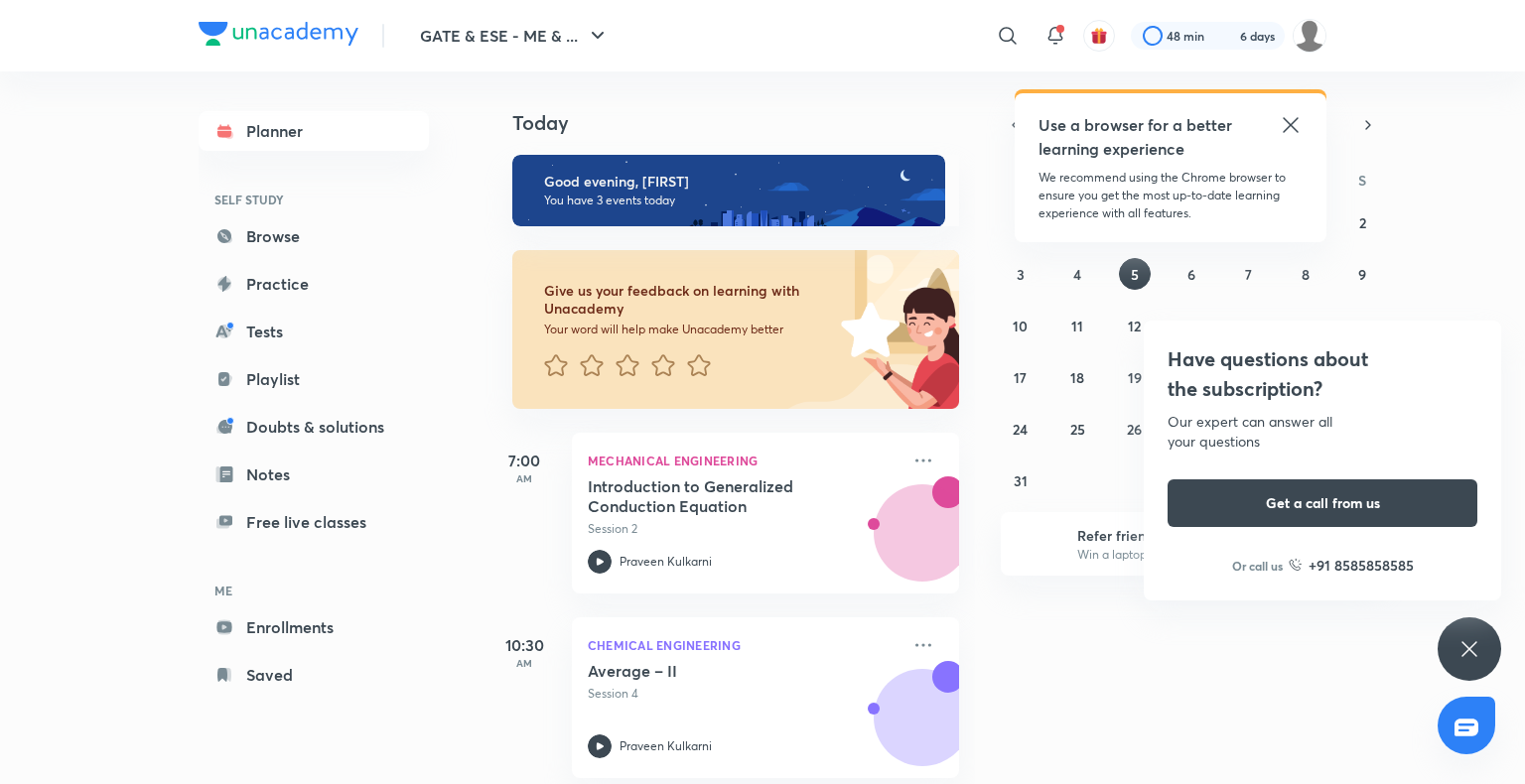 scroll, scrollTop: 0, scrollLeft: 0, axis: both 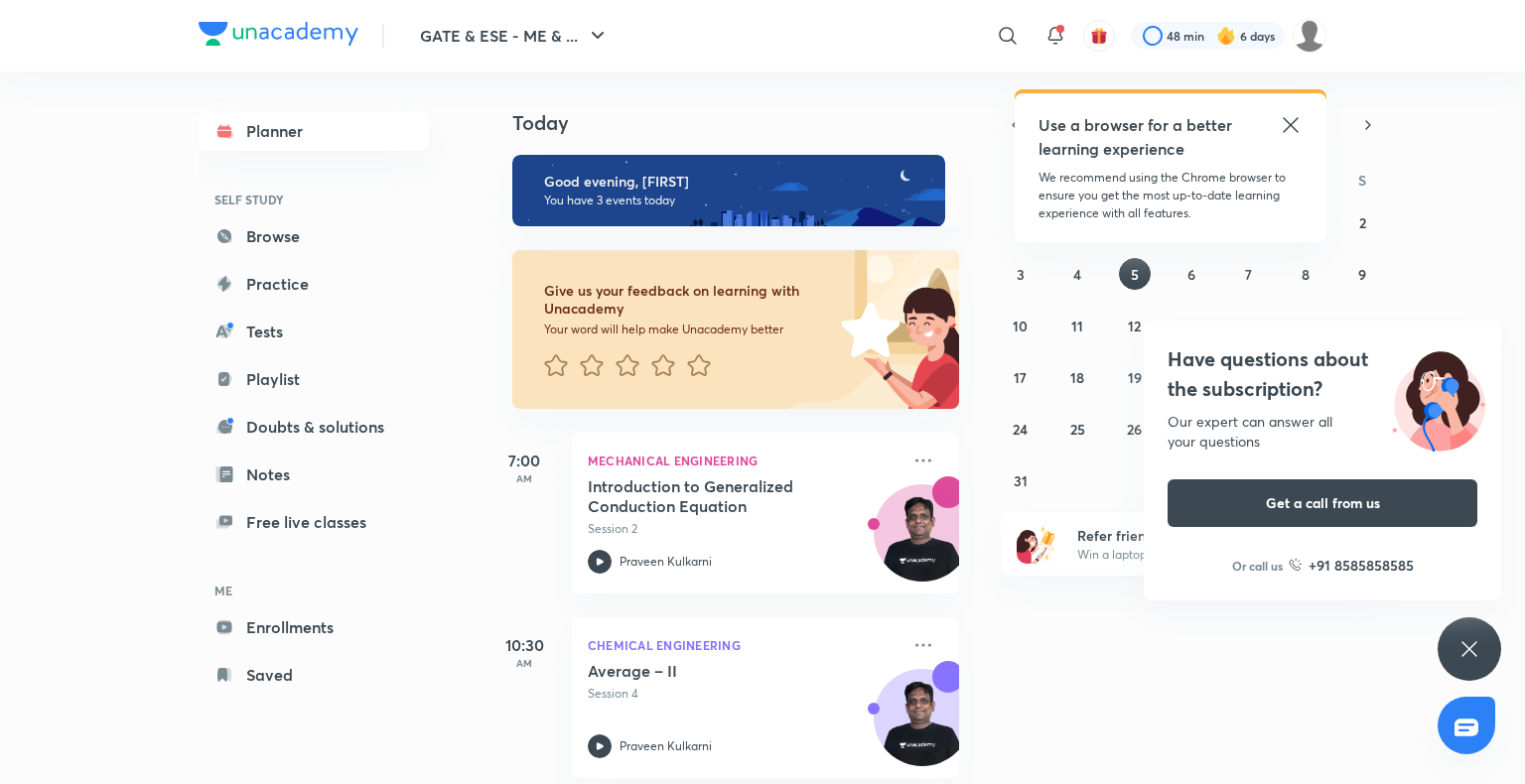 click 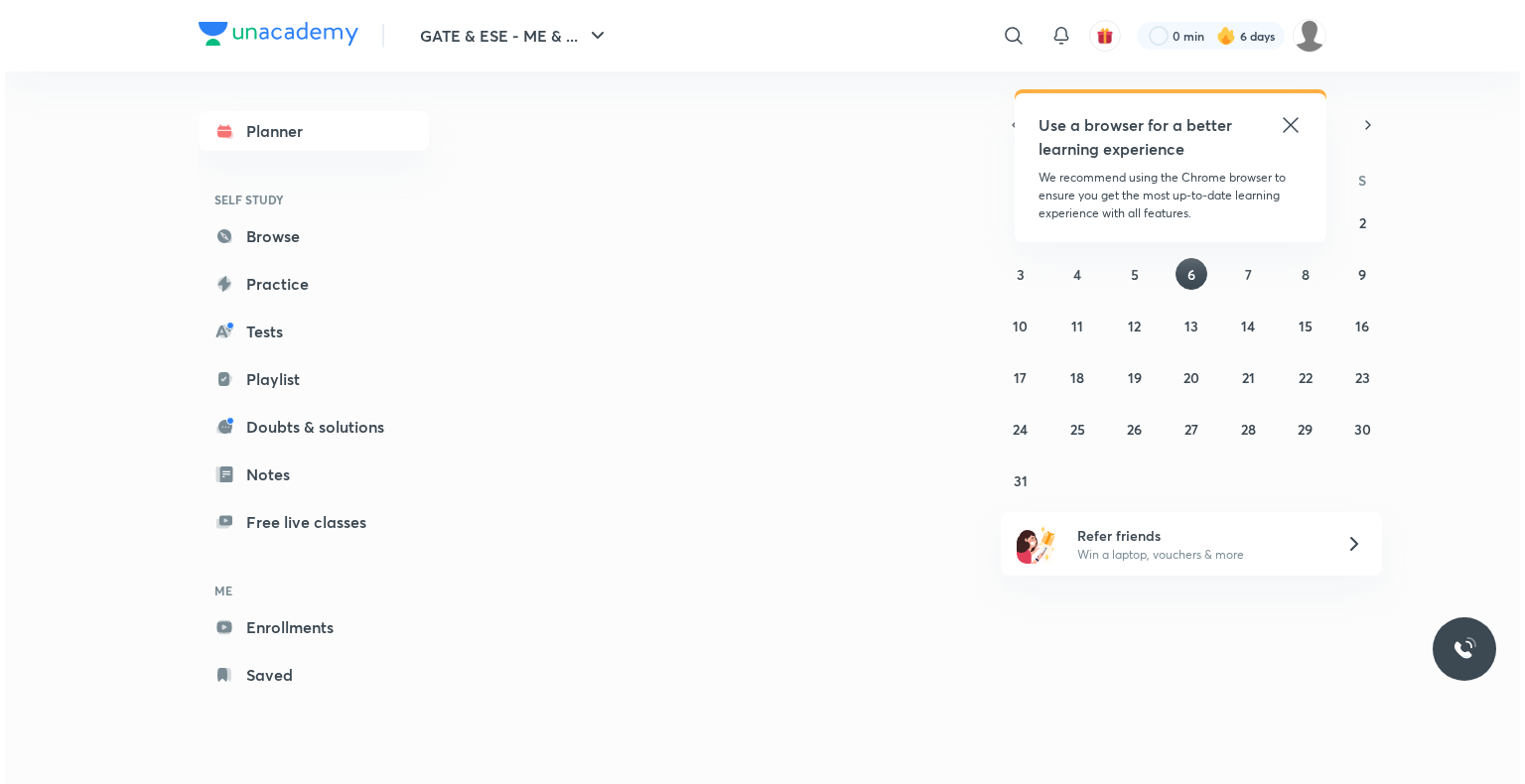 scroll, scrollTop: 0, scrollLeft: 0, axis: both 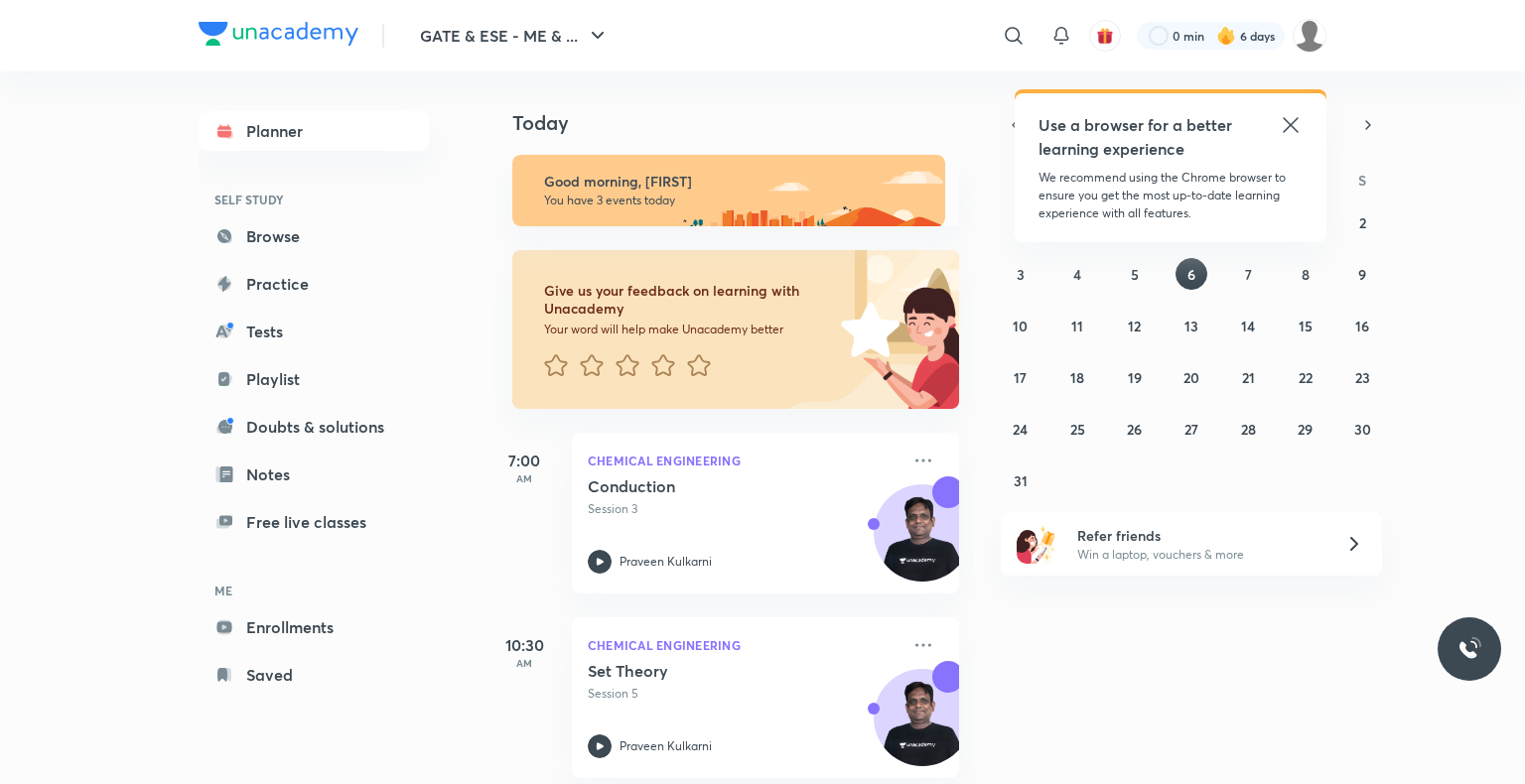 click 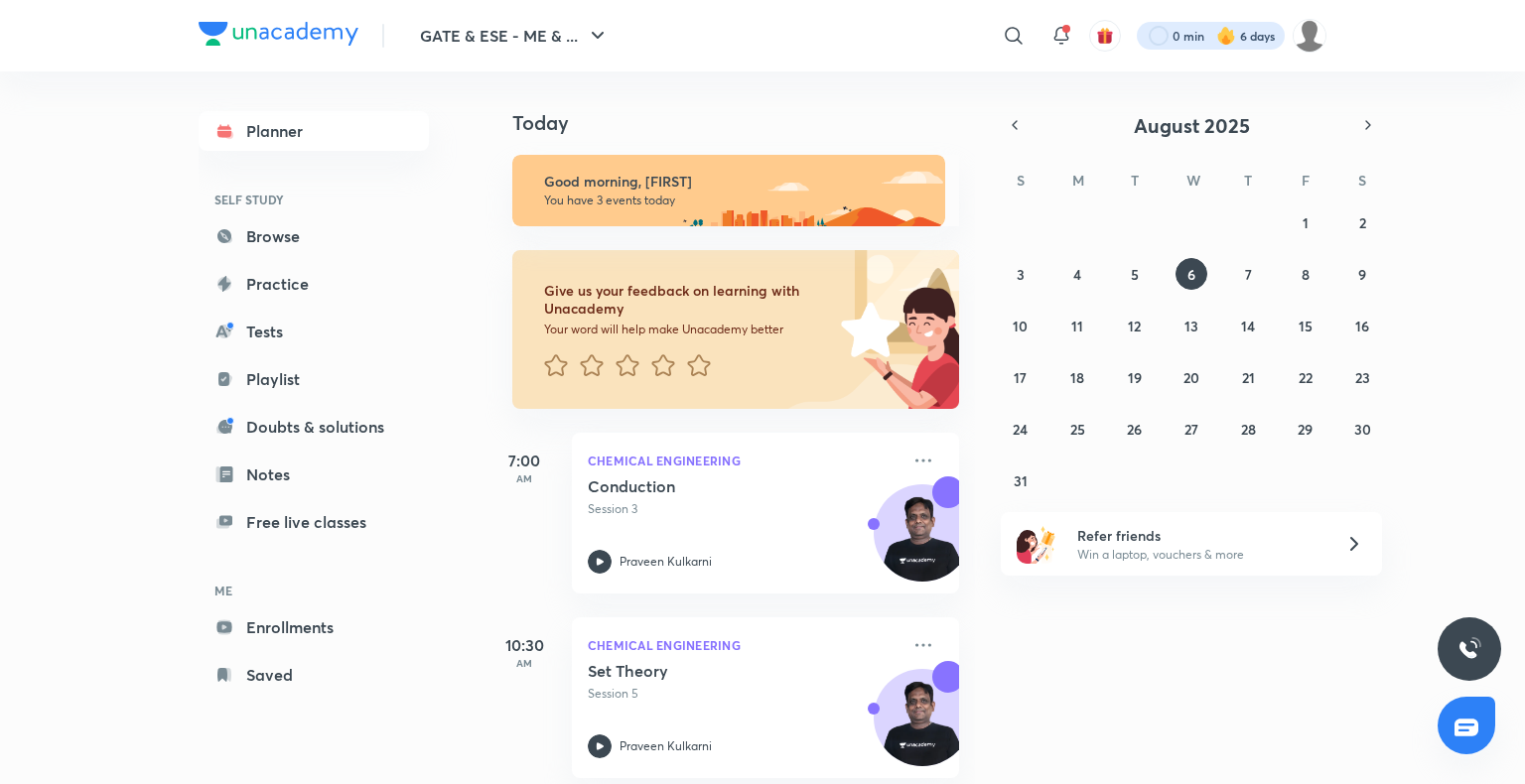 click at bounding box center (1210, 36) 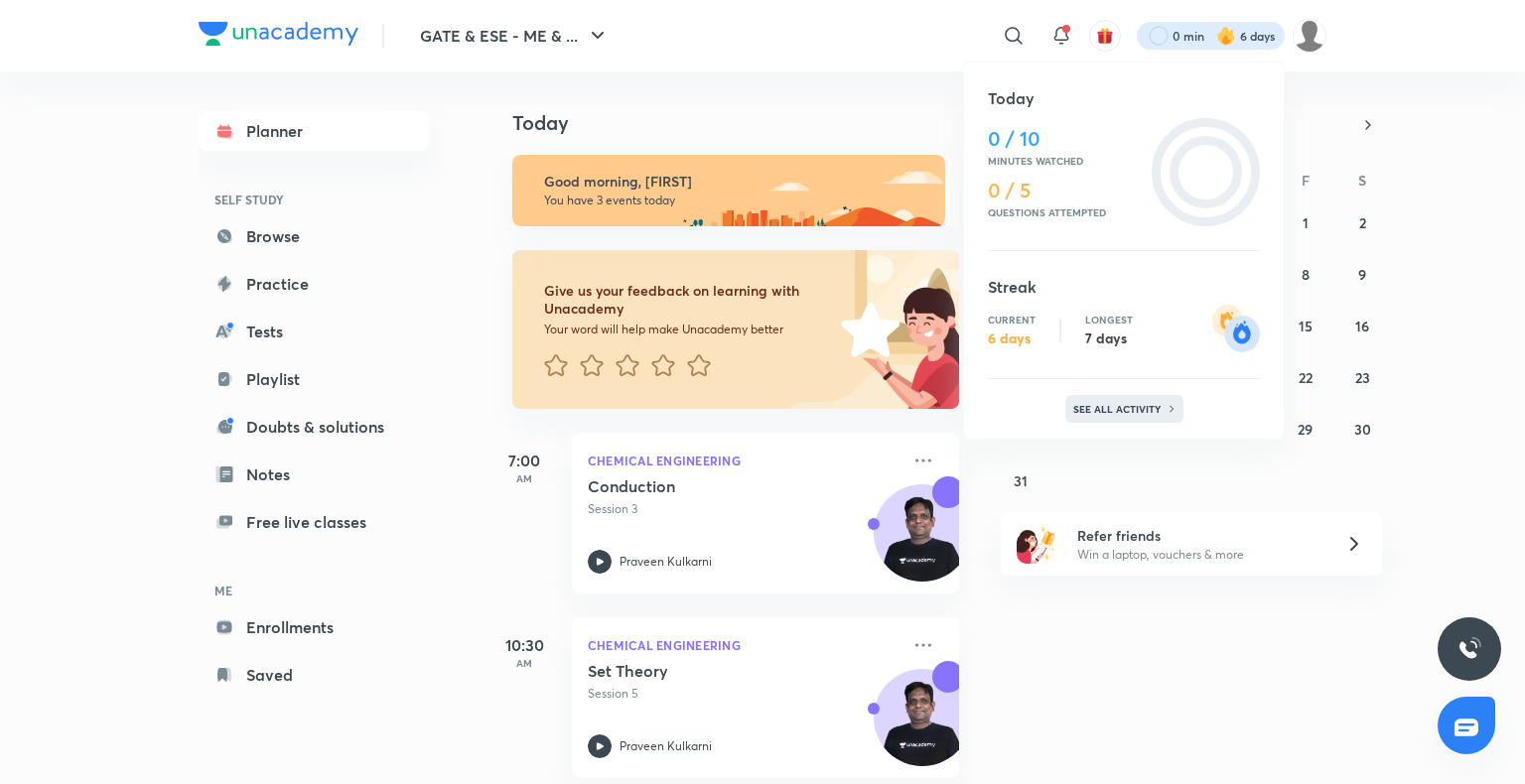 click on "See all activity" at bounding box center [1119, 409] 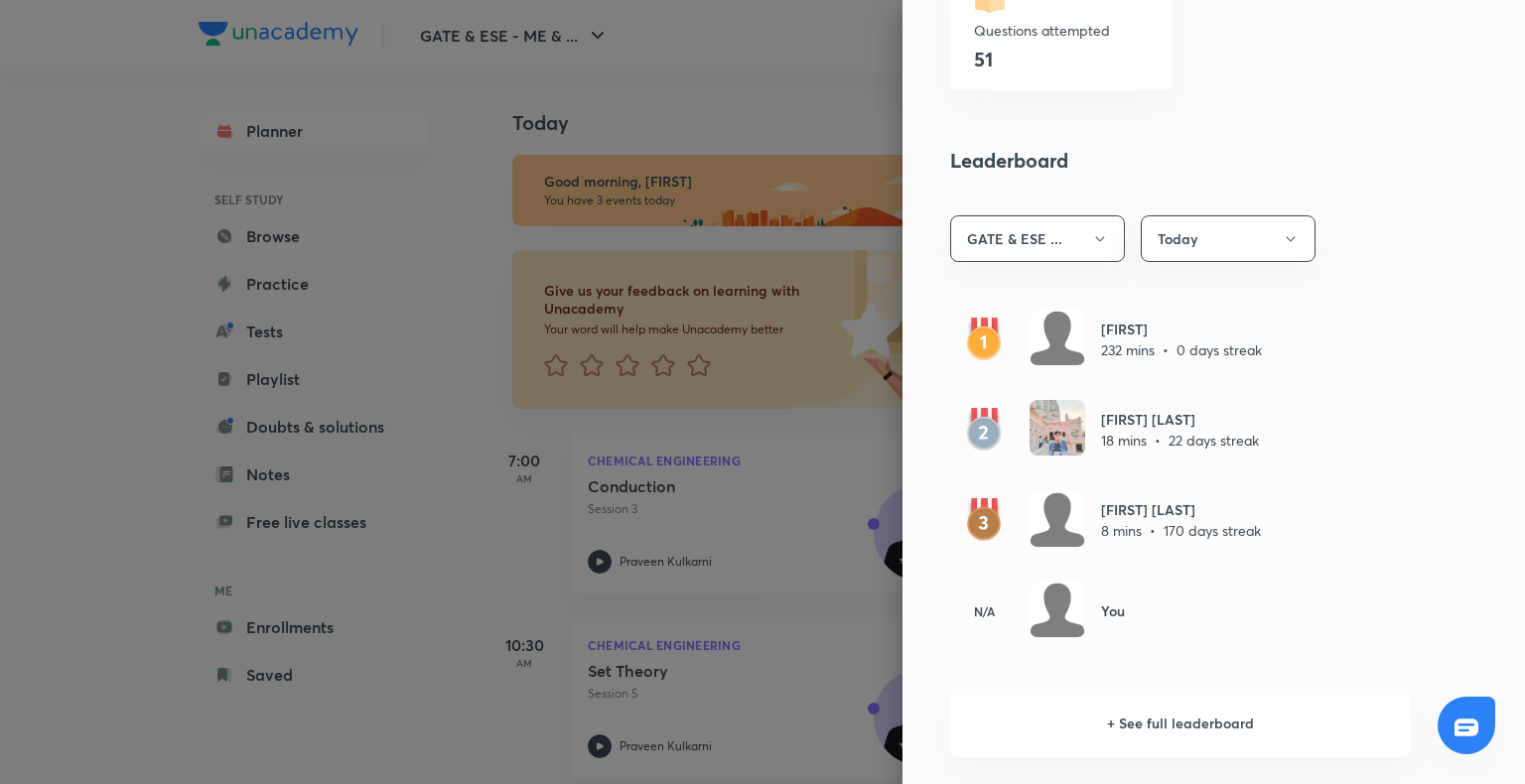 scroll, scrollTop: 1006, scrollLeft: 0, axis: vertical 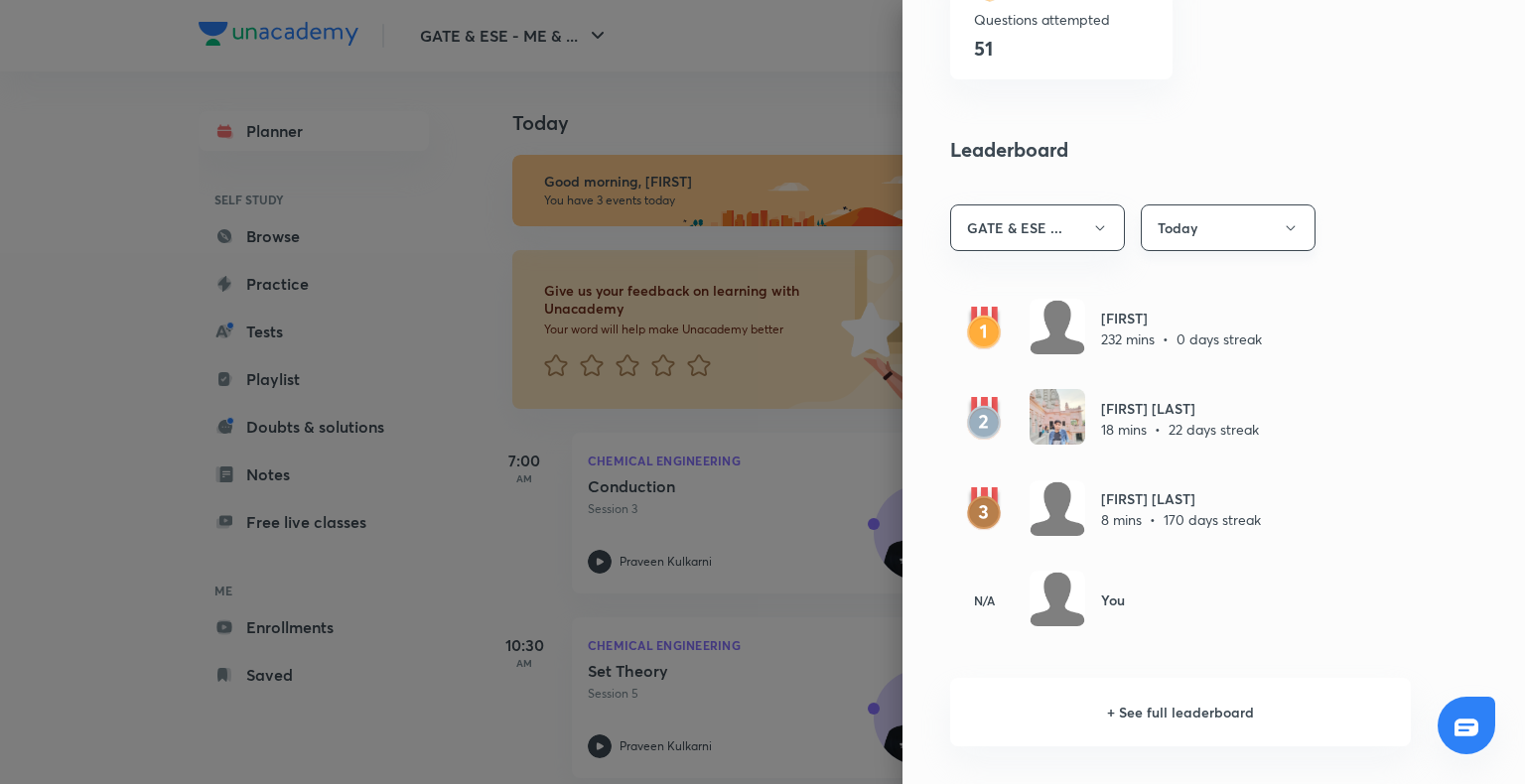 click 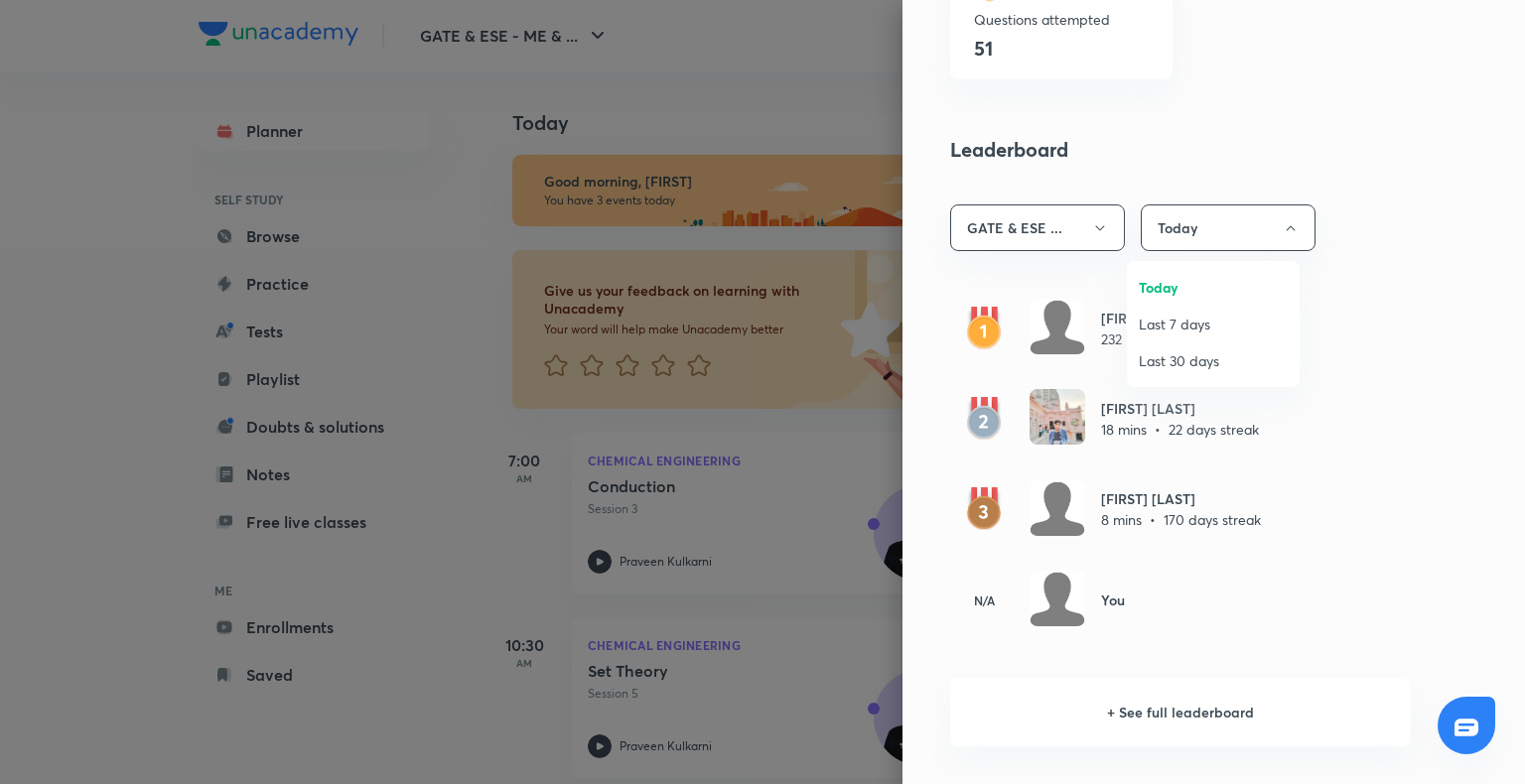 click at bounding box center (762, 392) 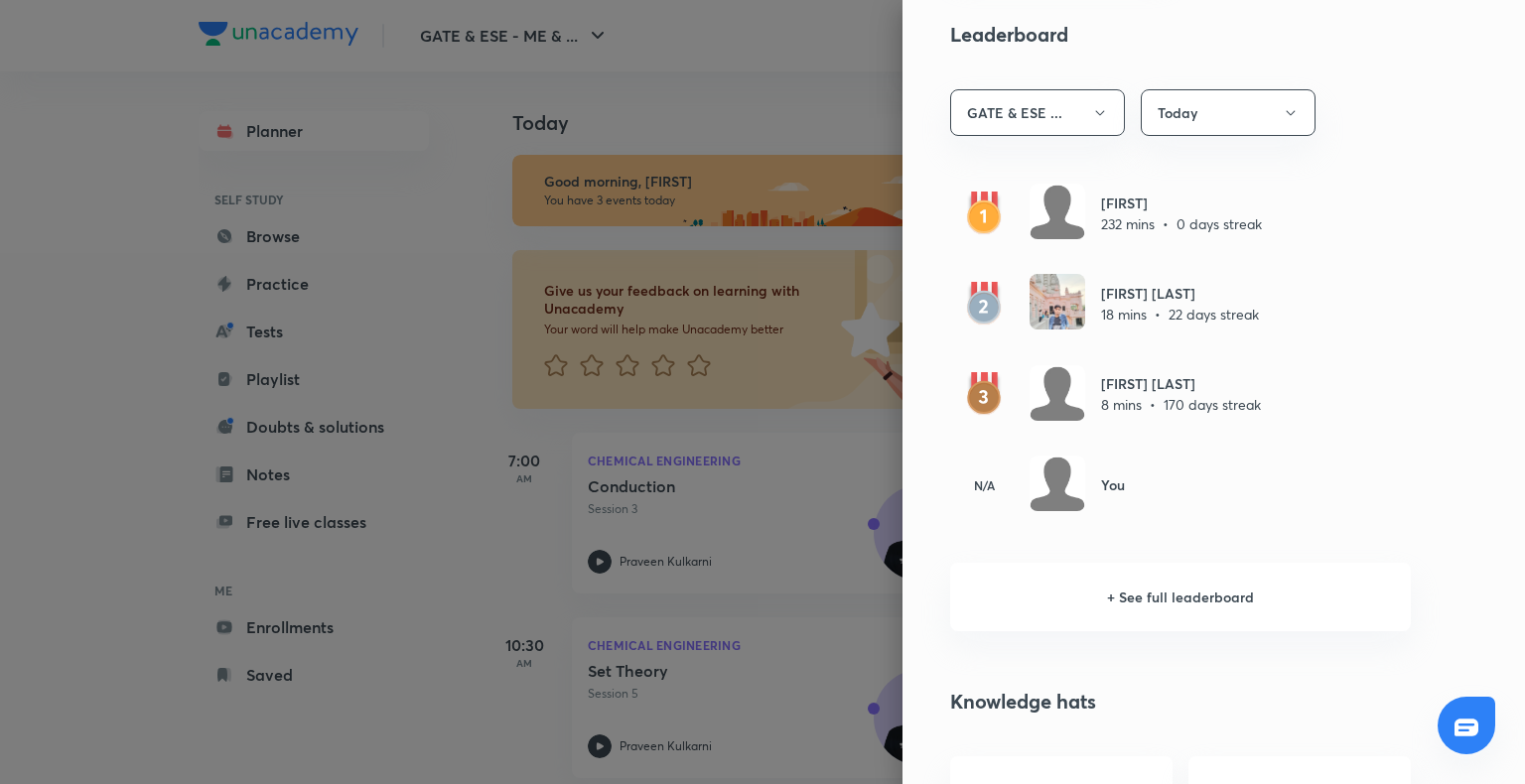 scroll, scrollTop: 1122, scrollLeft: 0, axis: vertical 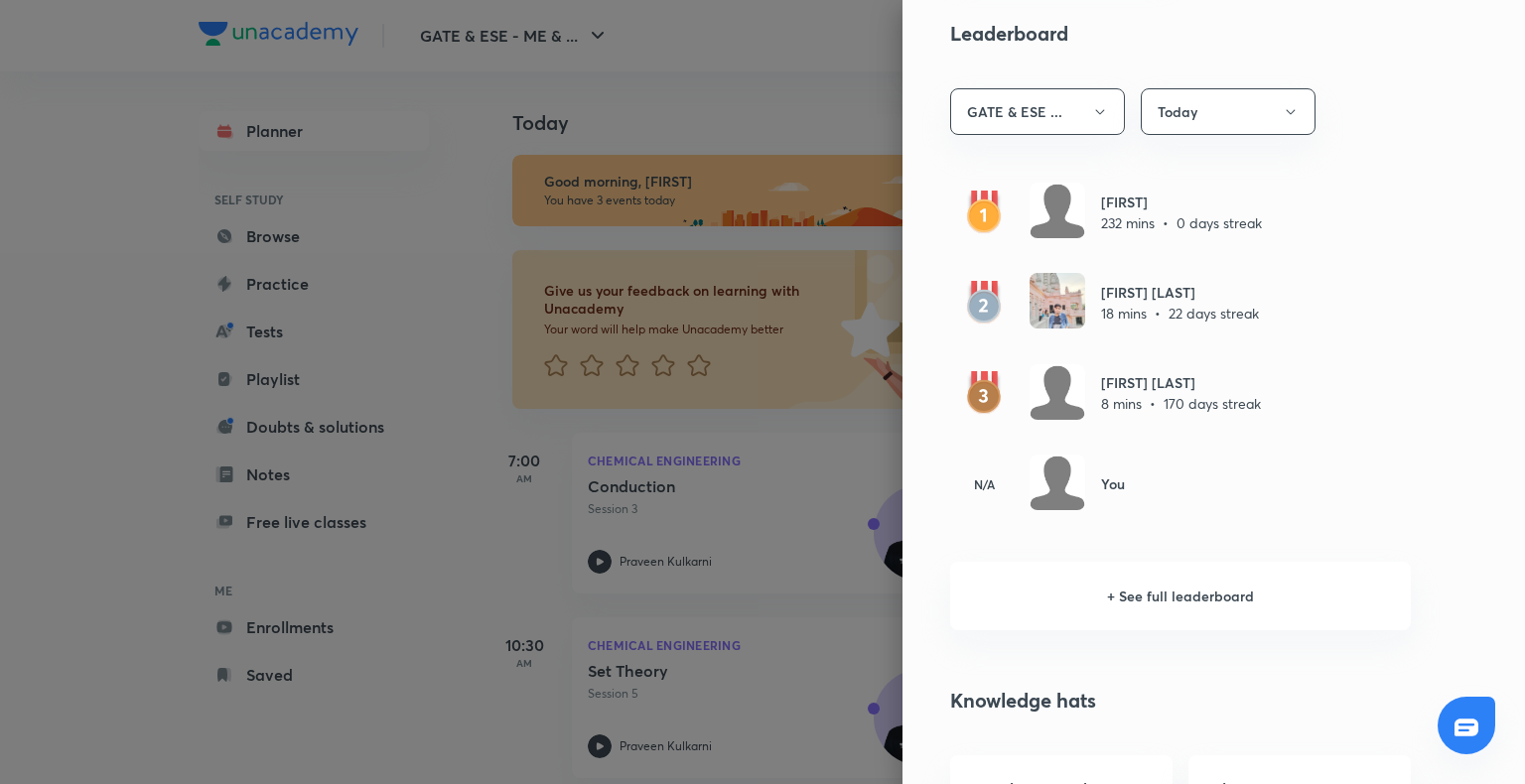 click on "+ See full leaderboard" at bounding box center (1180, 595) 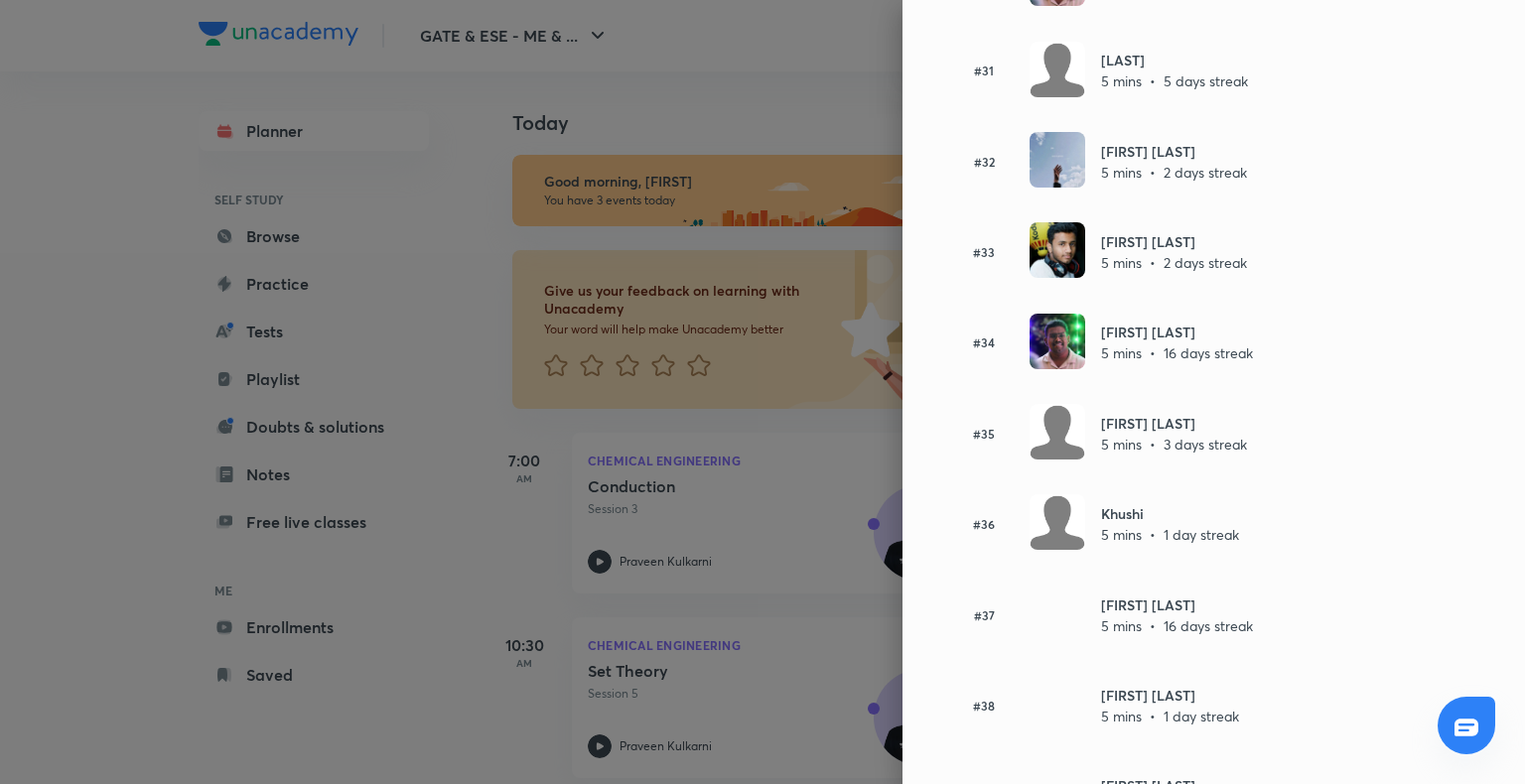 scroll, scrollTop: 2838, scrollLeft: 0, axis: vertical 